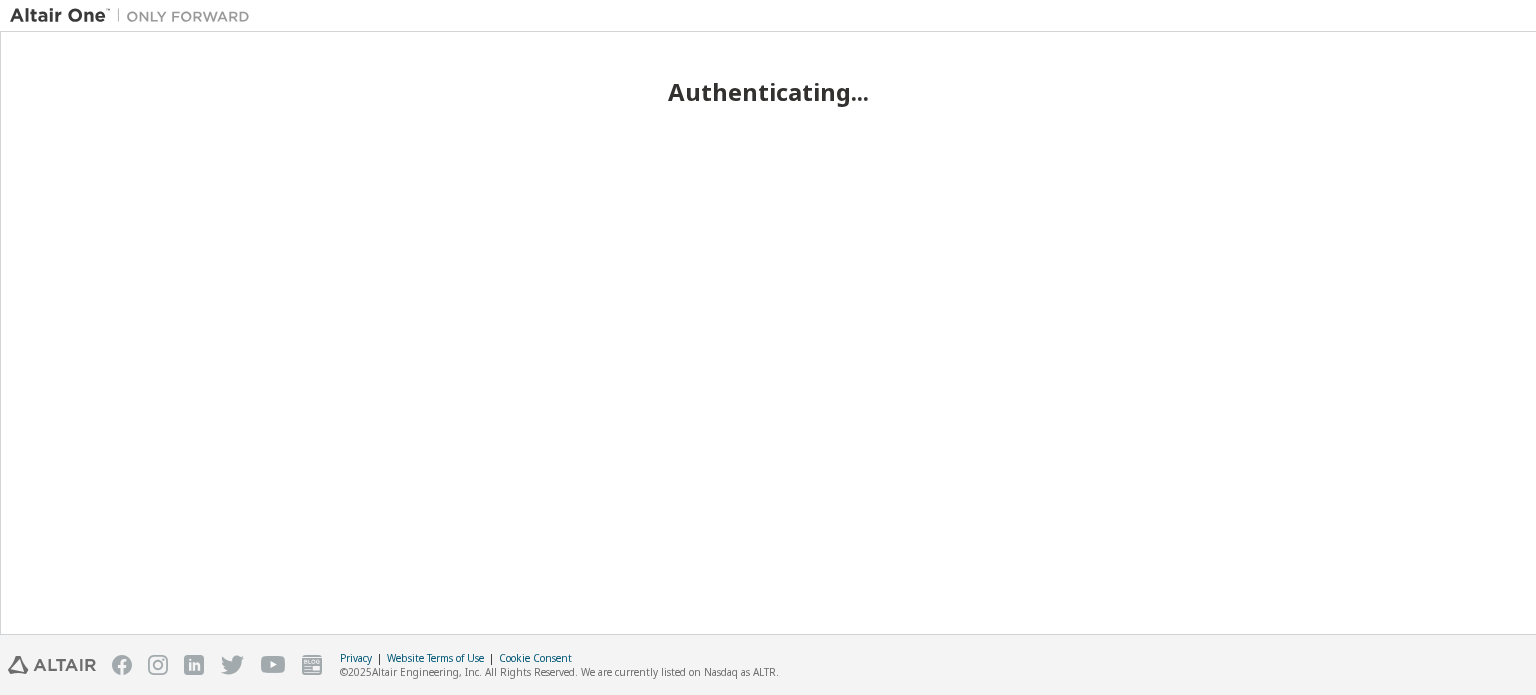 scroll, scrollTop: 0, scrollLeft: 0, axis: both 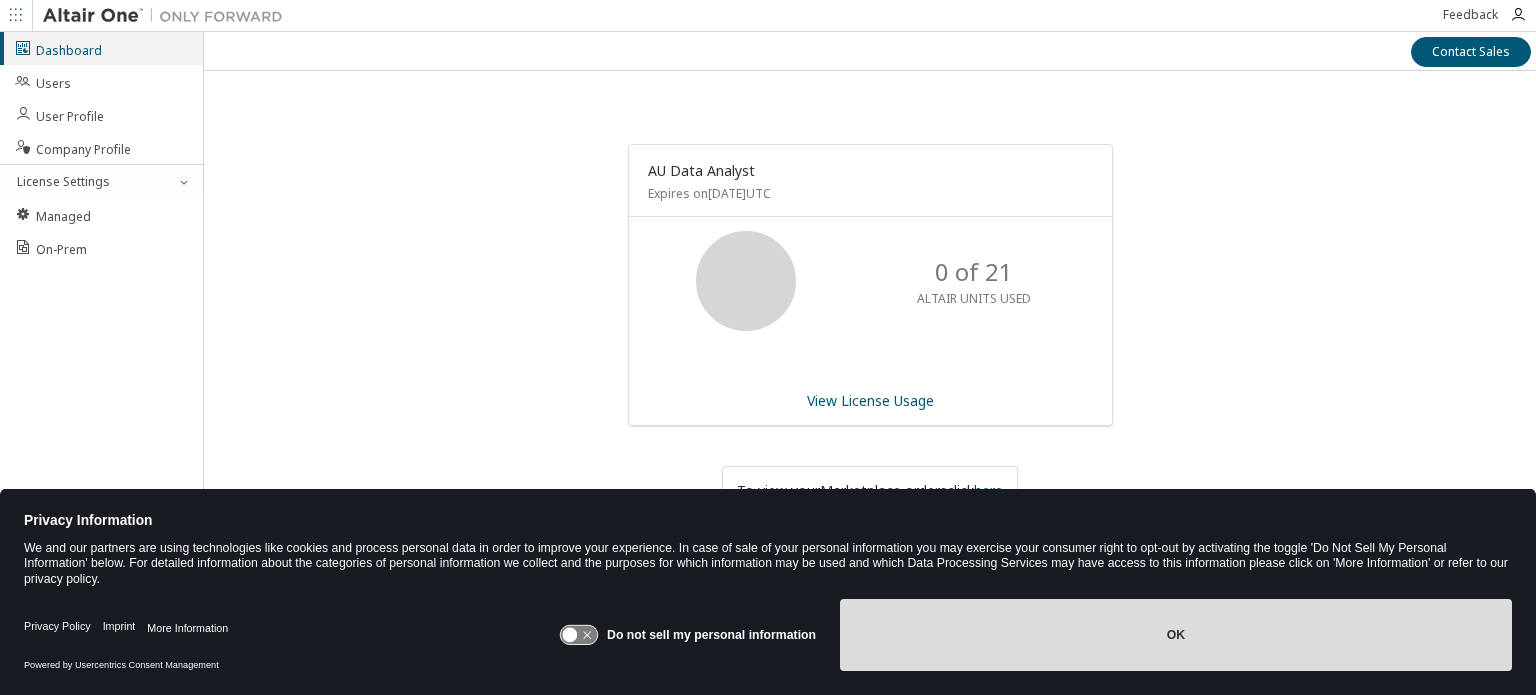 click on "OK" at bounding box center [1176, 635] 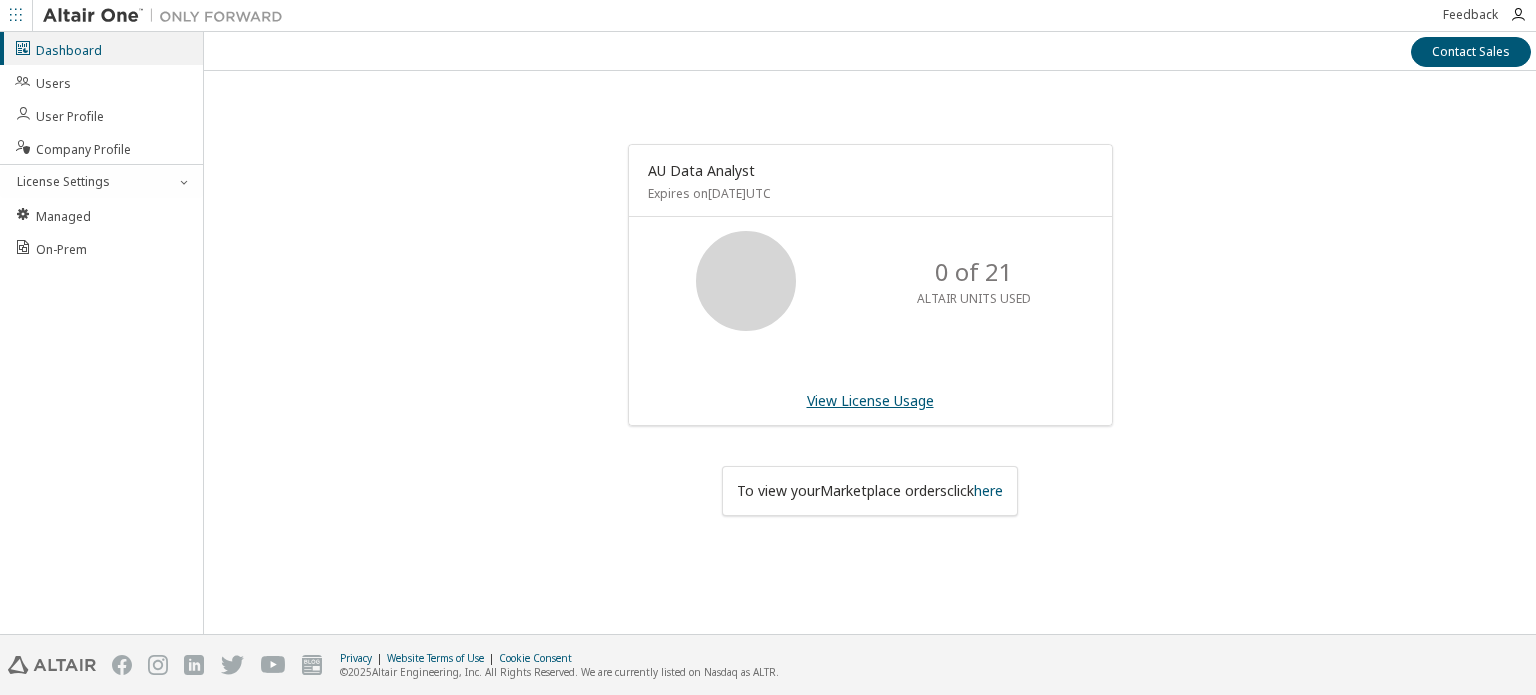 click on "View License Usage" at bounding box center (870, 400) 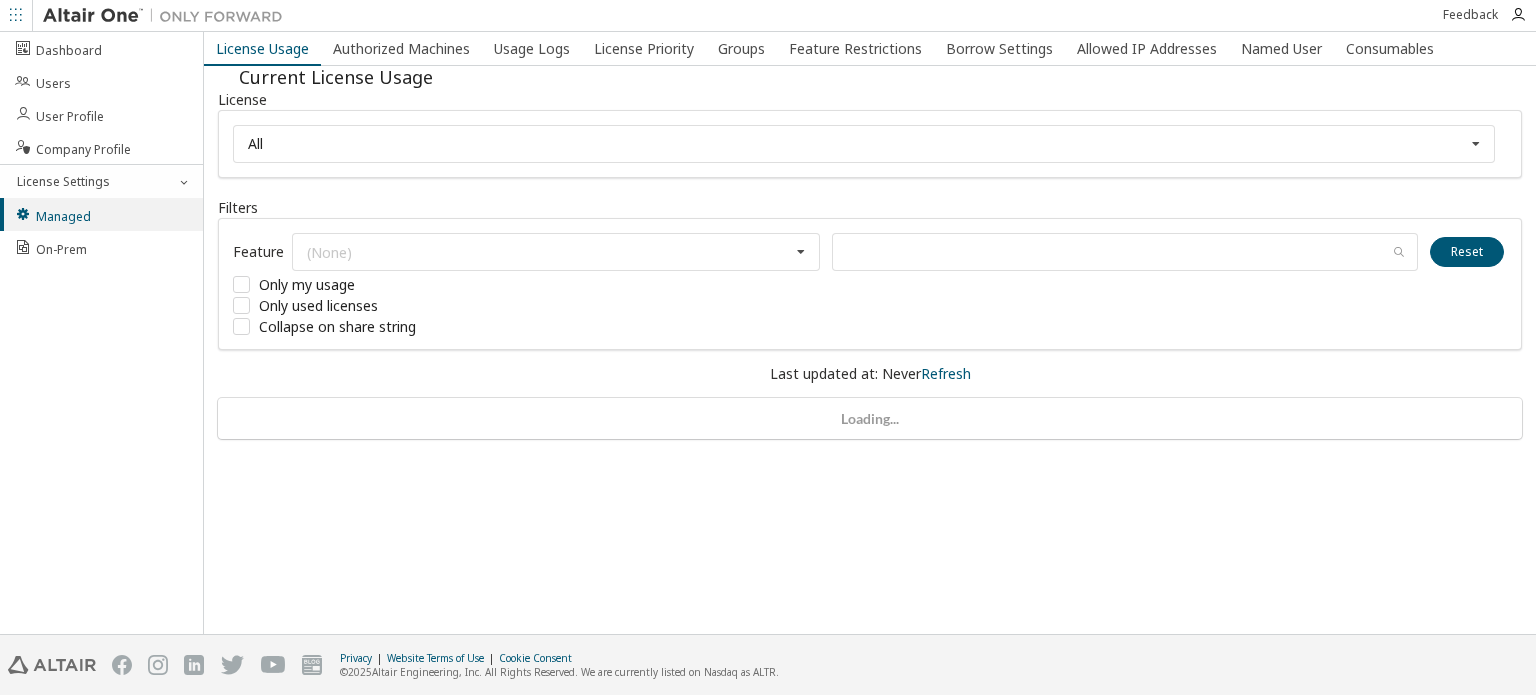scroll, scrollTop: 0, scrollLeft: 0, axis: both 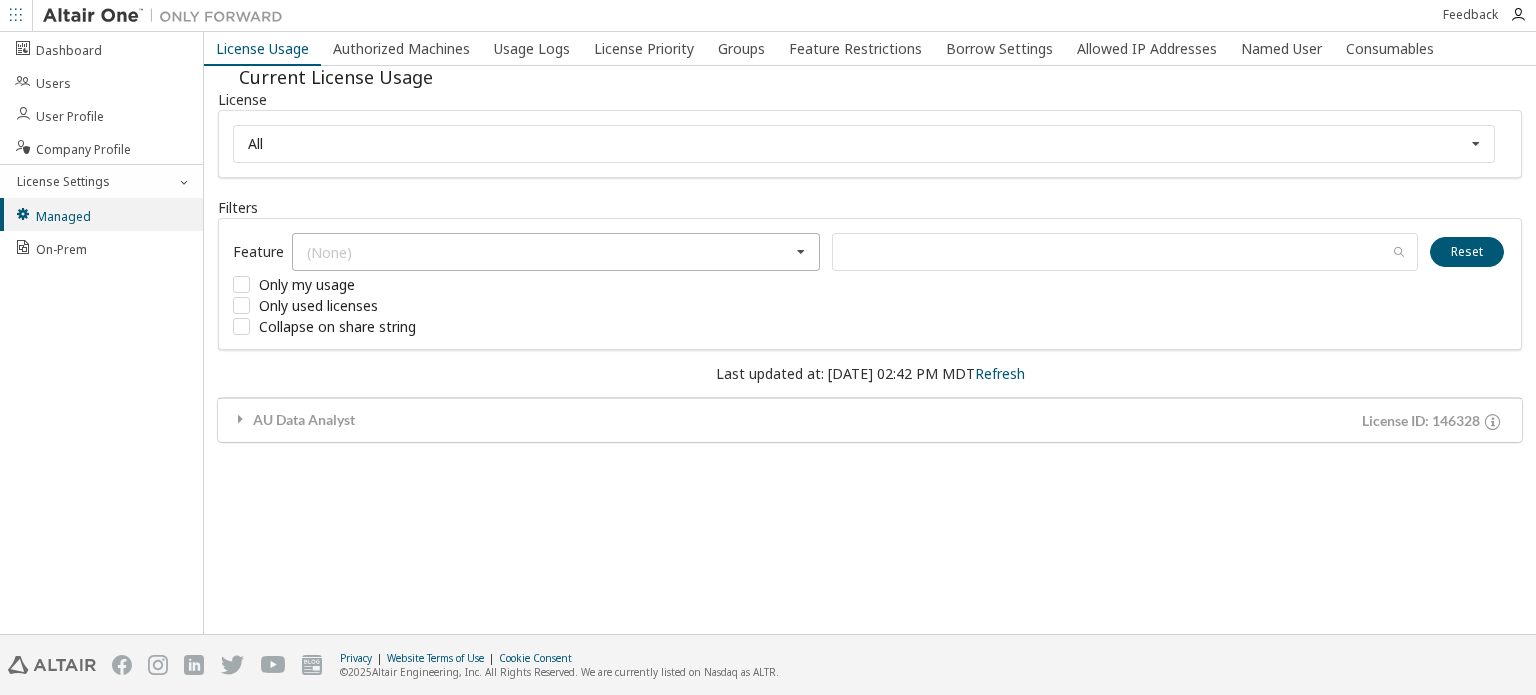click on "(None) GlobalZoneAM HyperWorks HWAccessEmbedded HWActivate HWAltairOneDesktop HWAltairOneEnterpriseUser HWAnalyticsWorkbench HWCompose HWEmbedBasic HWEmbedCodeGen HWEmbedSimulation HWEnvisionBase HWEnvisionUserFloat HWGraphLakehouse HWGraphStudio HWHyperStudy HWHyperStudyPiFill HWHyperStudyPiFit HWHyperStudyPiOpt HWKnowledgeHub HWKnowledgeSeeker HWKnowledgeStudio HWKnowledgeStudioSpark HWMDICoreDB HWMonarchClassic HWMonarchDataPrepStudio HWMonarchServerAutomator HWMonarchServerRMS HWMonarchServerRW HWPanopticonDesigner HWPanopticonStreams HWPanopticonVizServer HWRapidMinerAIHub HWRapidMinerRadoop HWRapidMinerStudio HWSLCHub HWSLCServer HWSLCWorkstation HWSmartWorksAnalytics HWSmartWorksIoT HWWPSAnalyticsEngineServer HWWPSAnalyticsEngineWorkstation HWWPSAnalyticsWorkbench HWromAI" at bounding box center [556, 252] 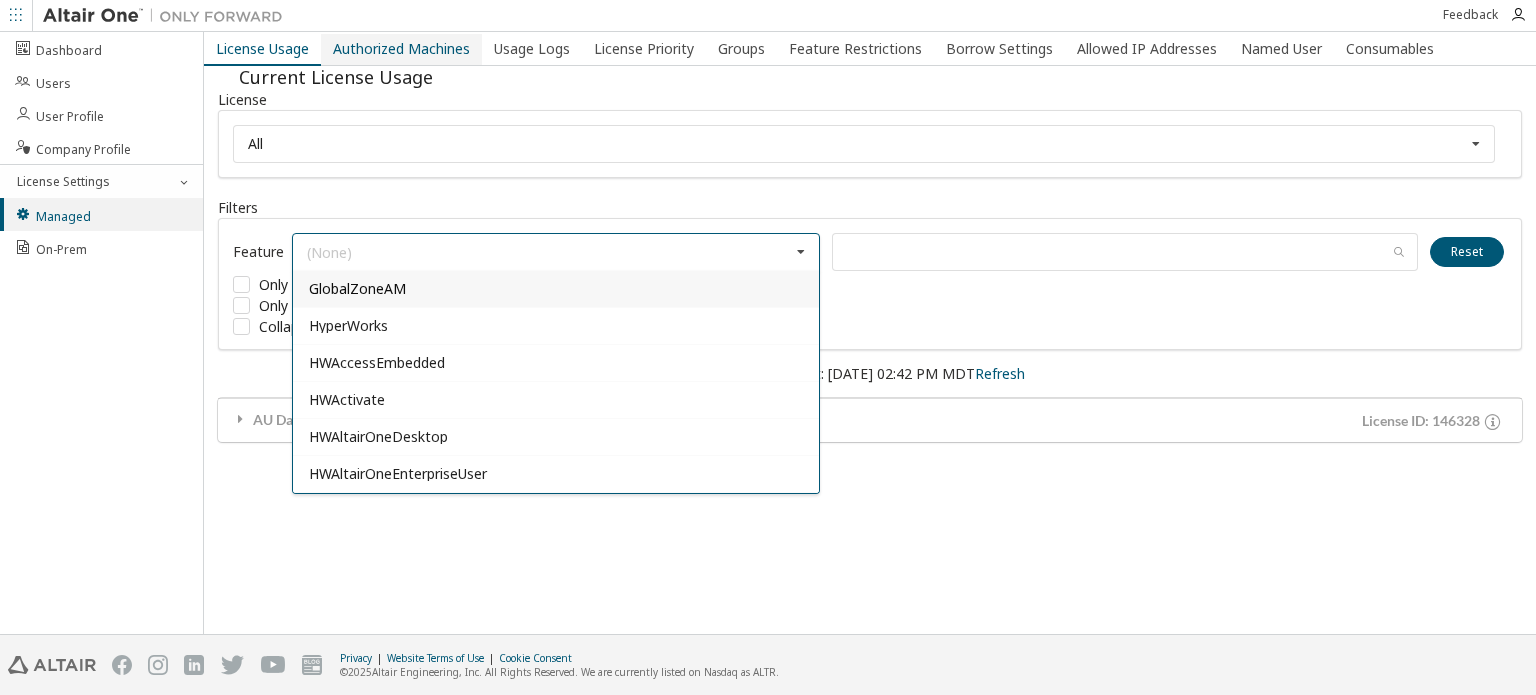 click on "Authorized Machines" at bounding box center (401, 49) 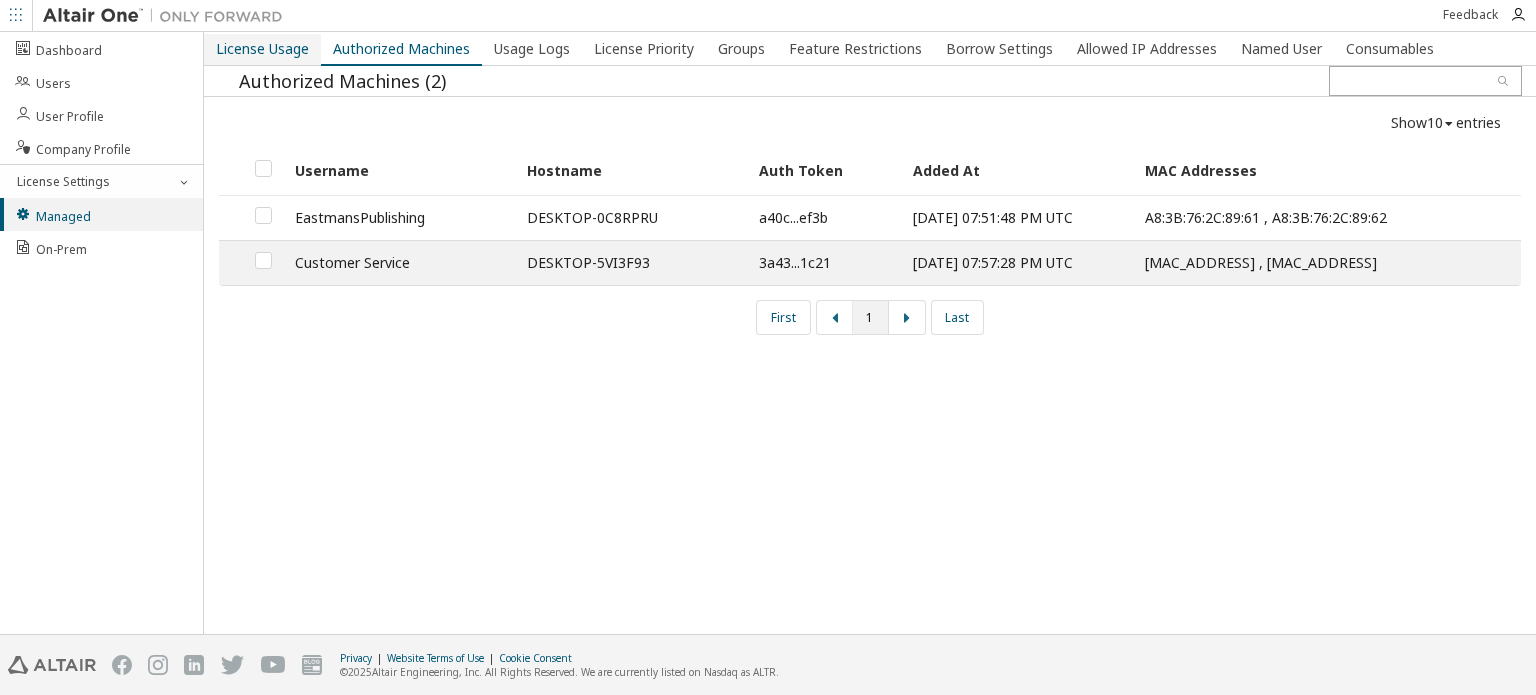 click on "License Usage" at bounding box center (262, 49) 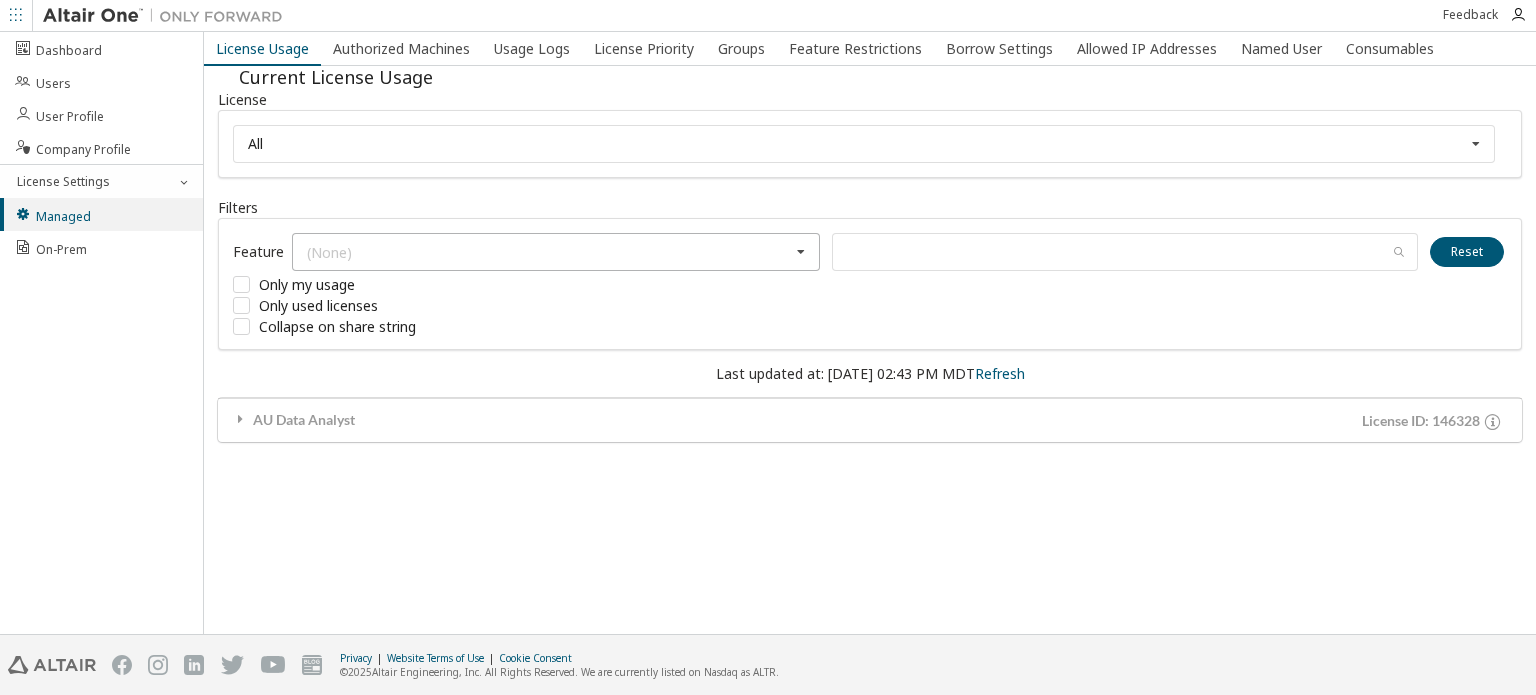 click on "(None) GlobalZoneAM HyperWorks HWAccessEmbedded HWActivate HWAltairOneDesktop HWAltairOneEnterpriseUser HWAnalyticsWorkbench HWCompose HWEmbedBasic HWEmbedCodeGen HWEmbedSimulation HWEnvisionBase HWEnvisionUserFloat HWGraphLakehouse HWGraphStudio HWHyperStudy HWHyperStudyPiFill HWHyperStudyPiFit HWHyperStudyPiOpt HWKnowledgeHub HWKnowledgeSeeker HWKnowledgeStudio HWKnowledgeStudioSpark HWMDICoreDB HWMonarchClassic HWMonarchDataPrepStudio HWMonarchServerAutomator HWMonarchServerRMS HWMonarchServerRW HWPanopticonDesigner HWPanopticonStreams HWPanopticonVizServer HWRapidMinerAIHub HWRapidMinerRadoop HWRapidMinerStudio HWSLCHub HWSLCServer HWSLCWorkstation HWSmartWorksAnalytics HWSmartWorksIoT HWWPSAnalyticsEngineServer HWWPSAnalyticsEngineWorkstation HWWPSAnalyticsWorkbench HWromAI" at bounding box center [556, 252] 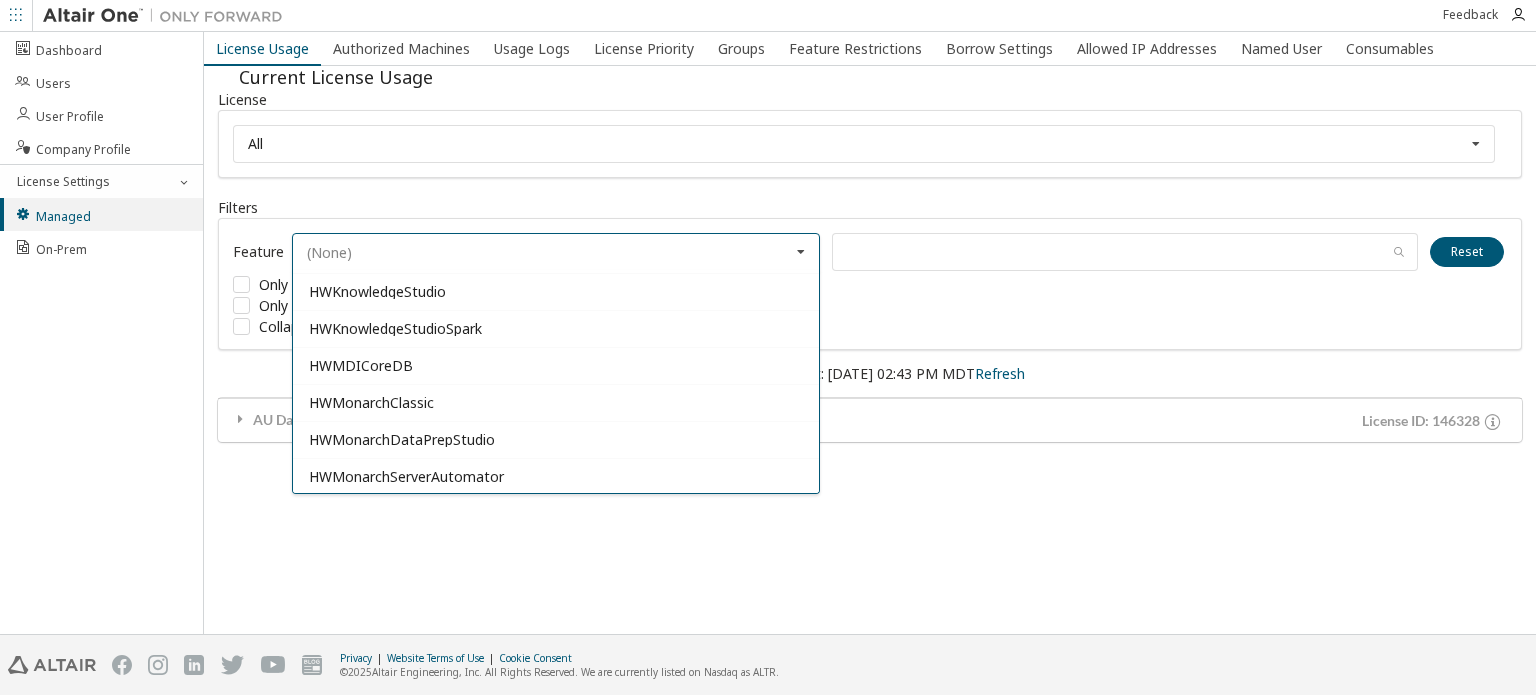 scroll, scrollTop: 786, scrollLeft: 0, axis: vertical 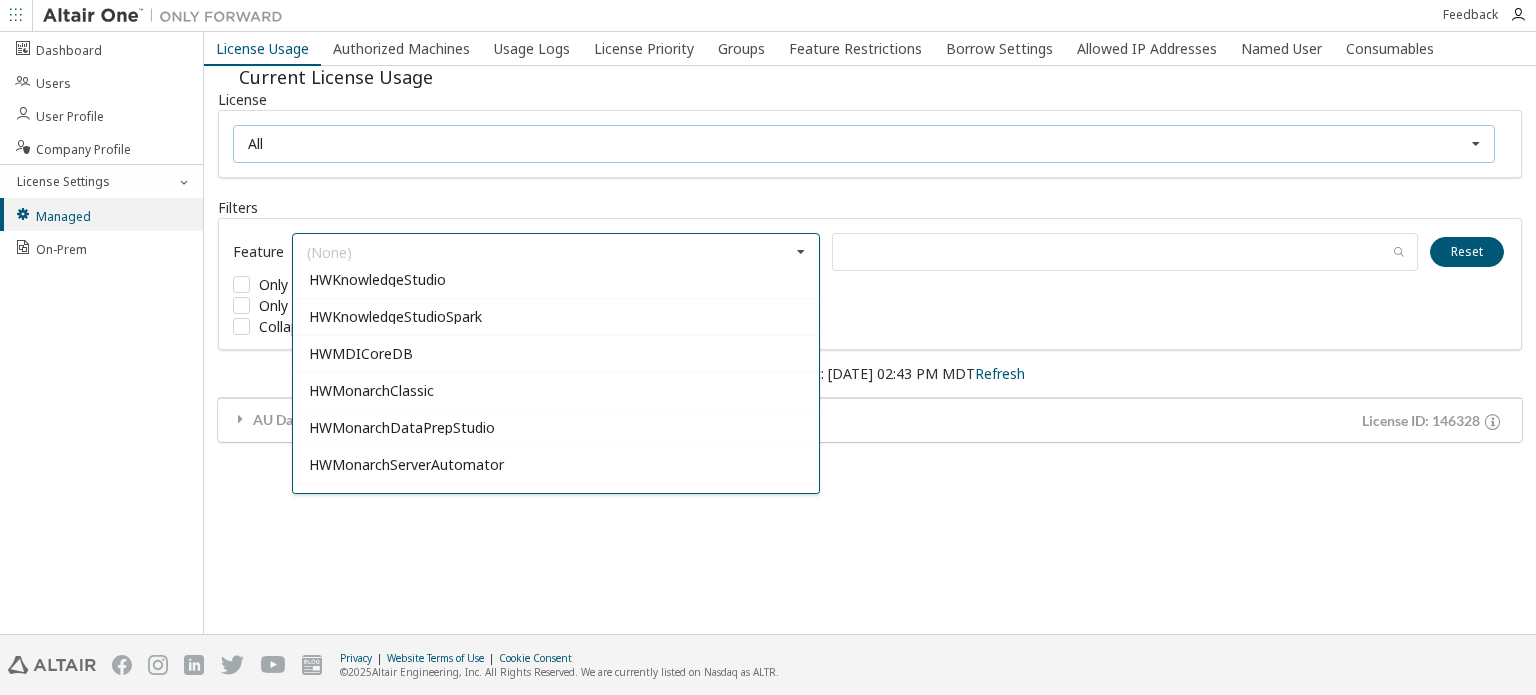 click on "All All 146328 - AU Data Analyst" at bounding box center [864, 144] 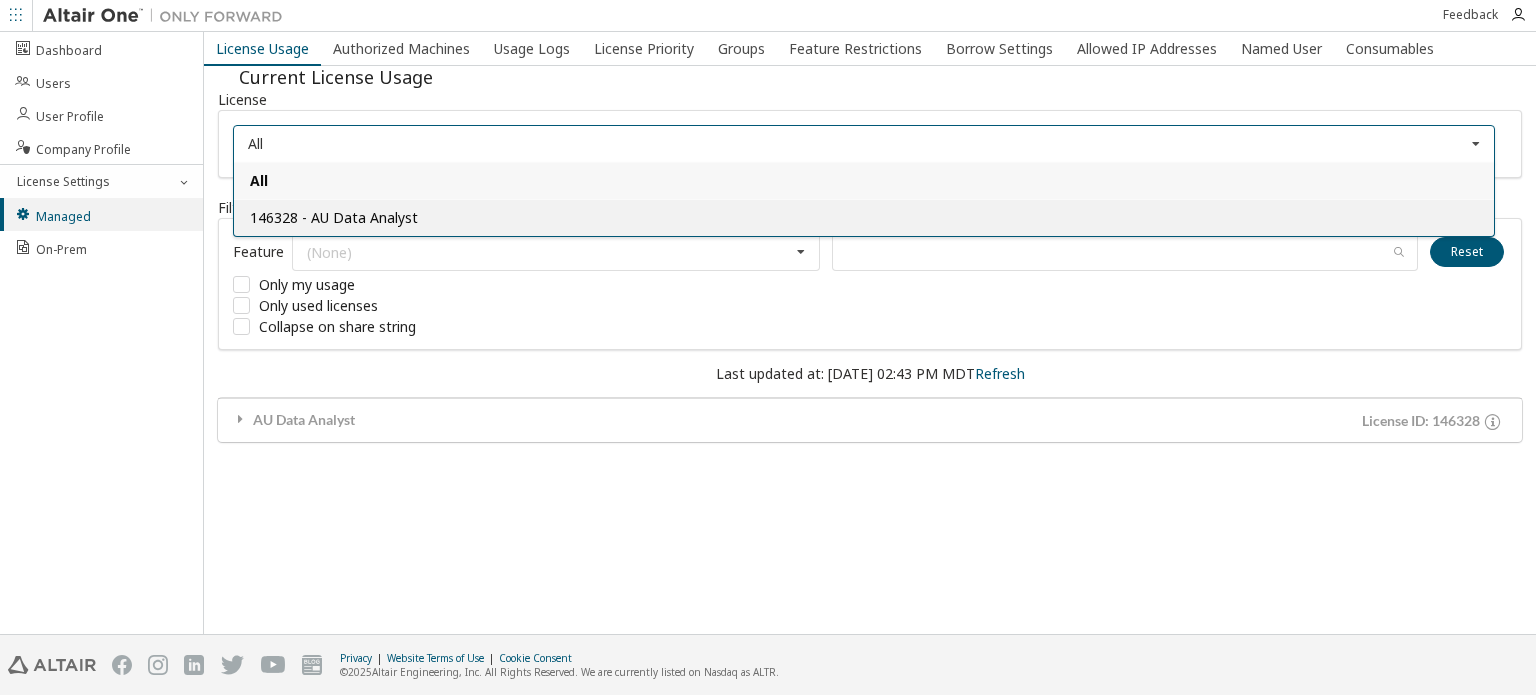 click on "146328 - AU Data Analyst" at bounding box center (334, 217) 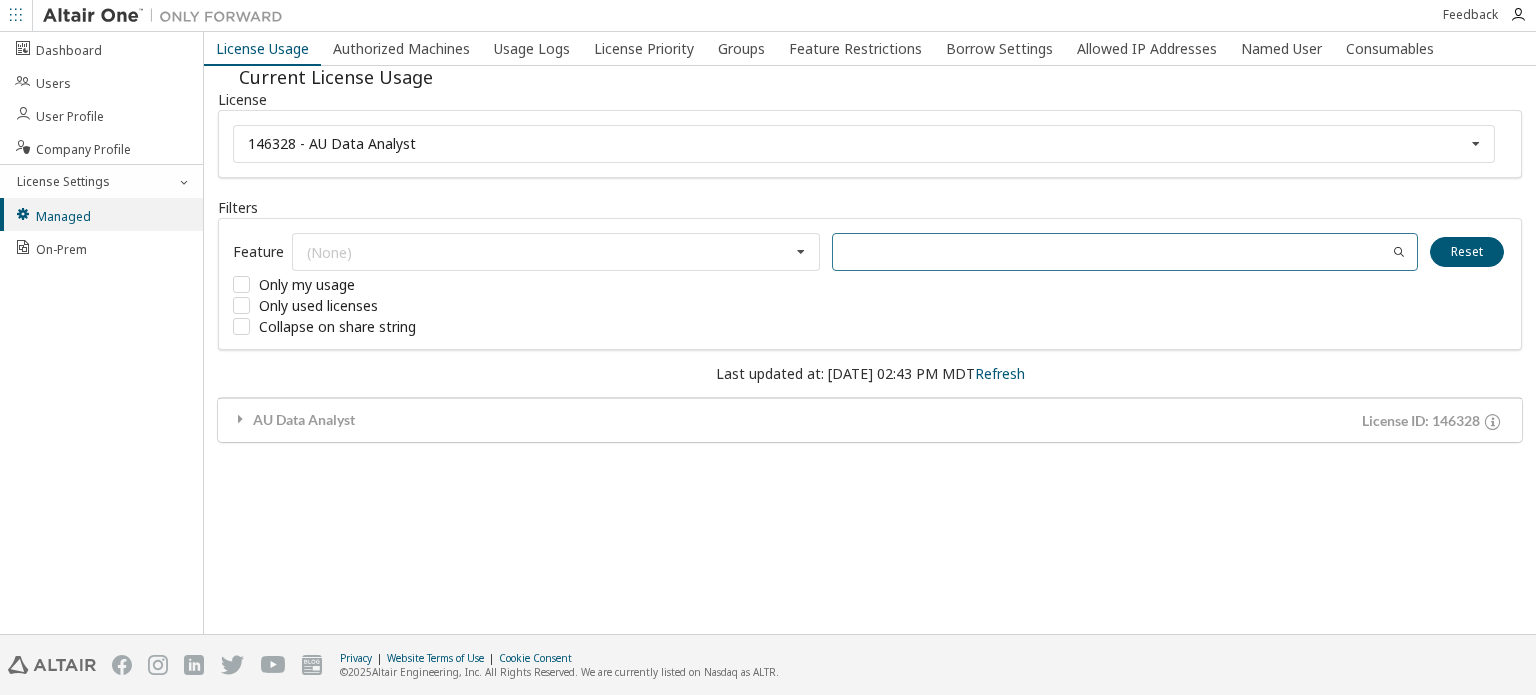 click at bounding box center (1125, 252) 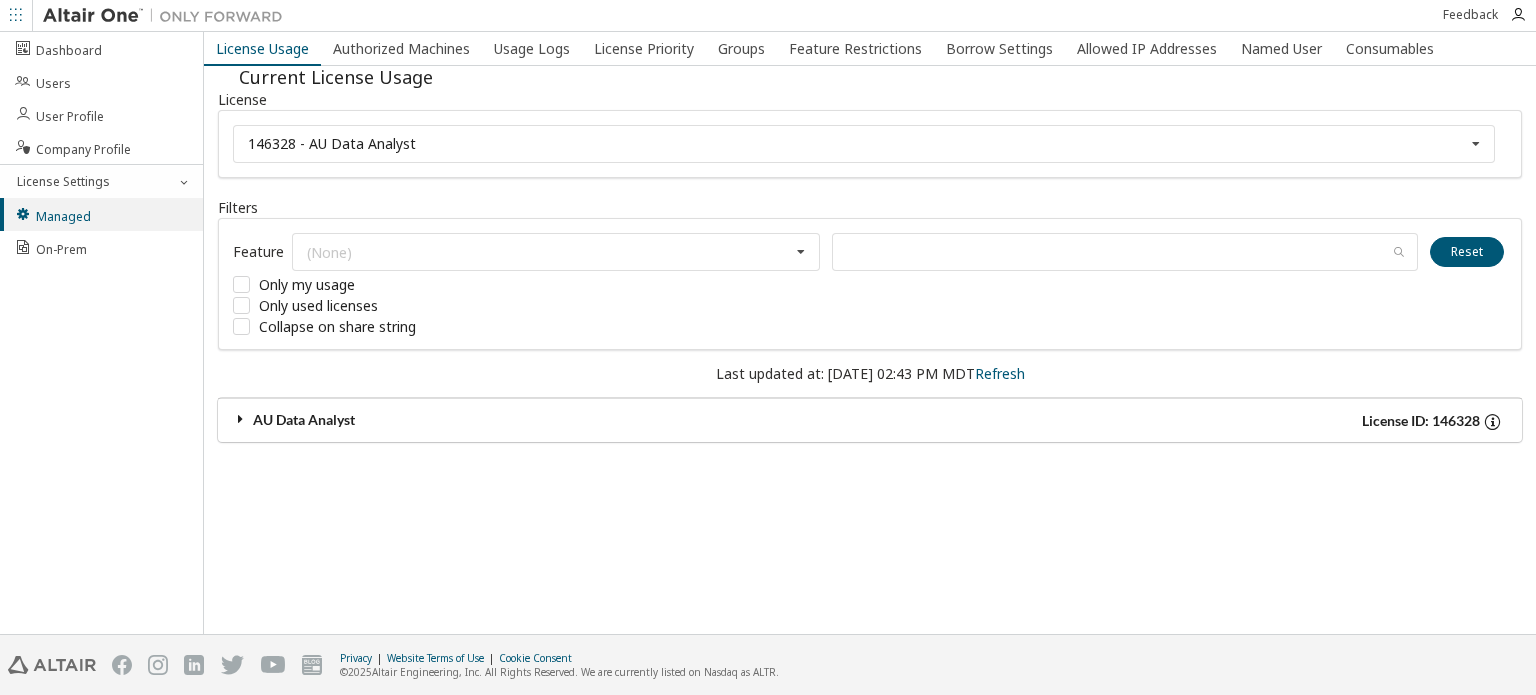 click on "AU Data Analyst" at bounding box center [551, 421] 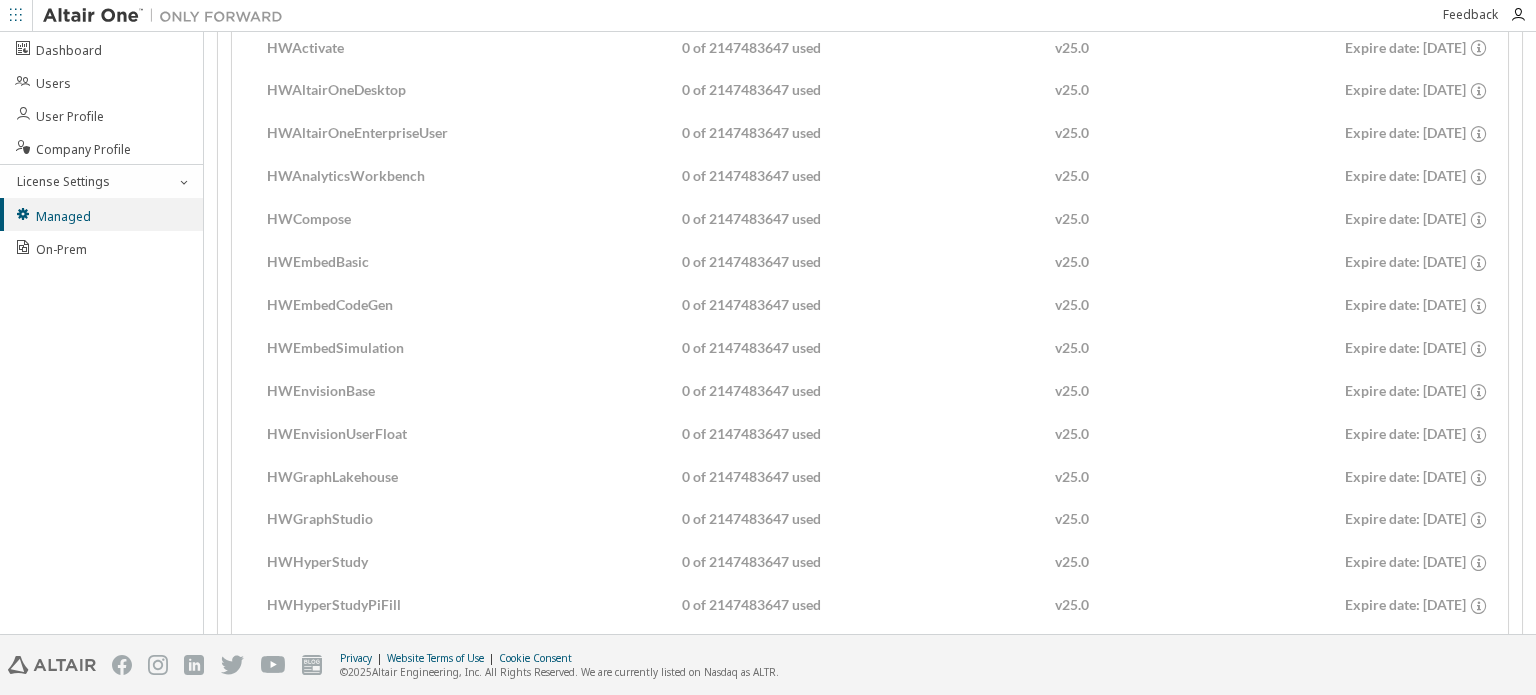 scroll, scrollTop: 572, scrollLeft: 0, axis: vertical 